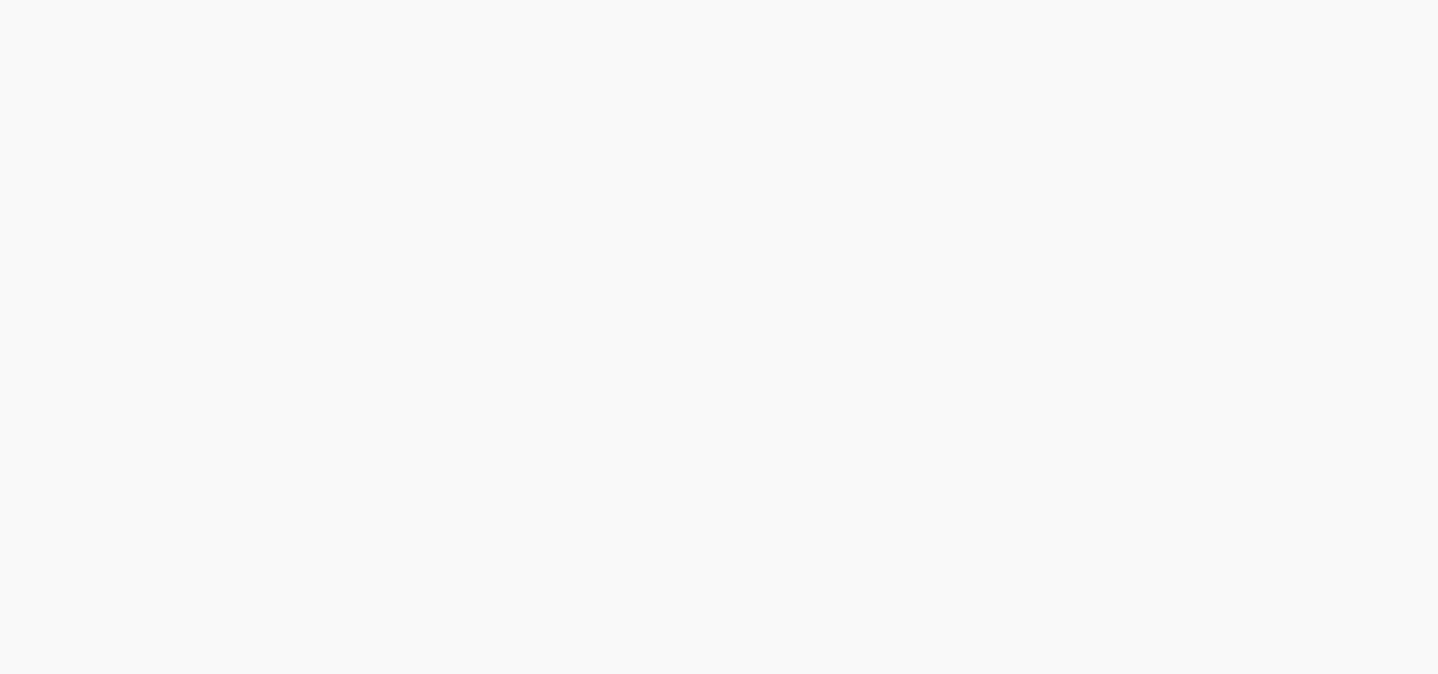 scroll, scrollTop: 0, scrollLeft: 0, axis: both 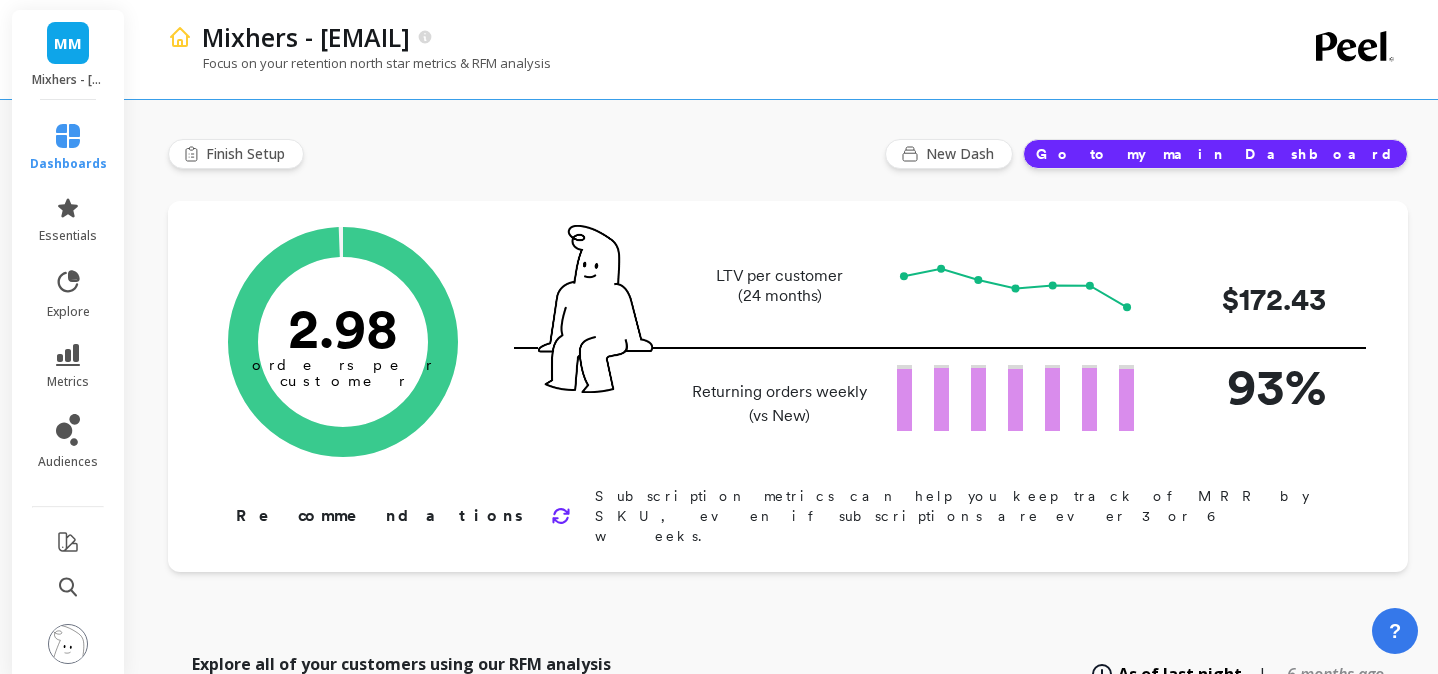 click at bounding box center [68, 136] 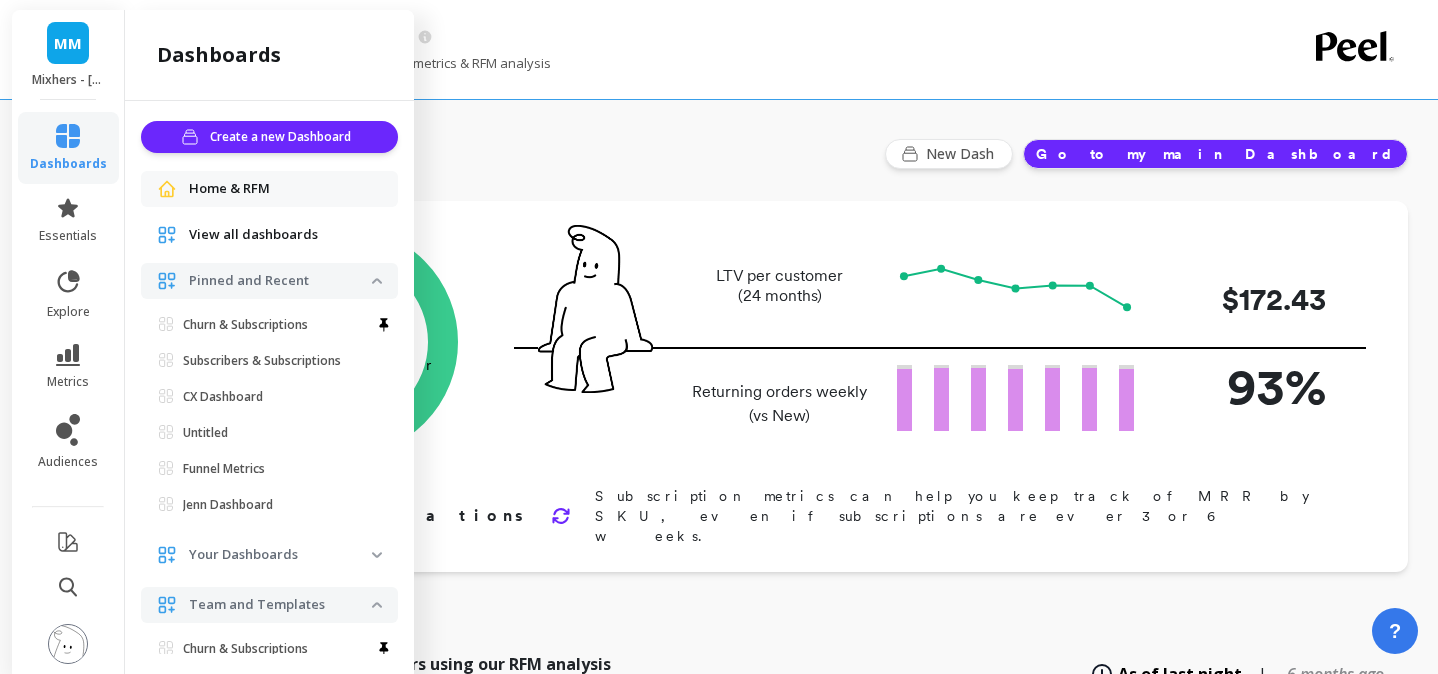 scroll, scrollTop: 20, scrollLeft: 0, axis: vertical 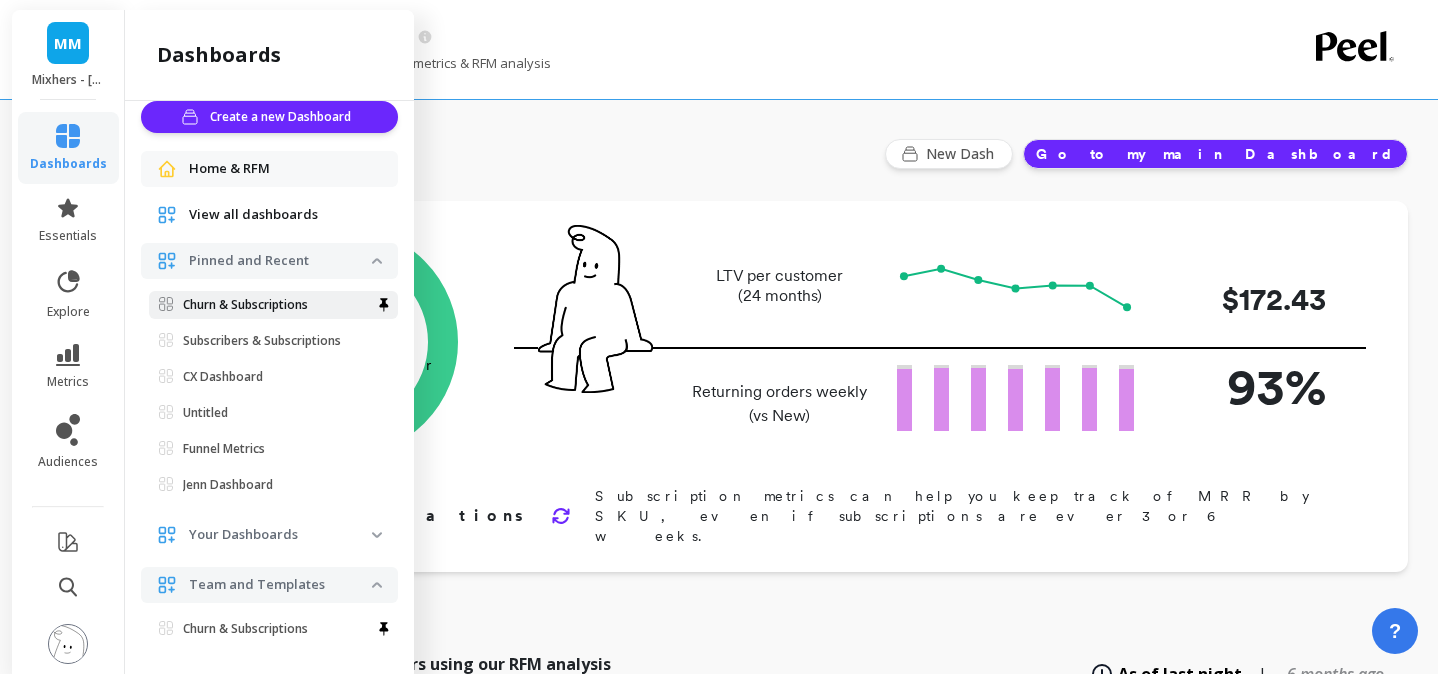 click on "Churn & Subscriptions" at bounding box center [245, 305] 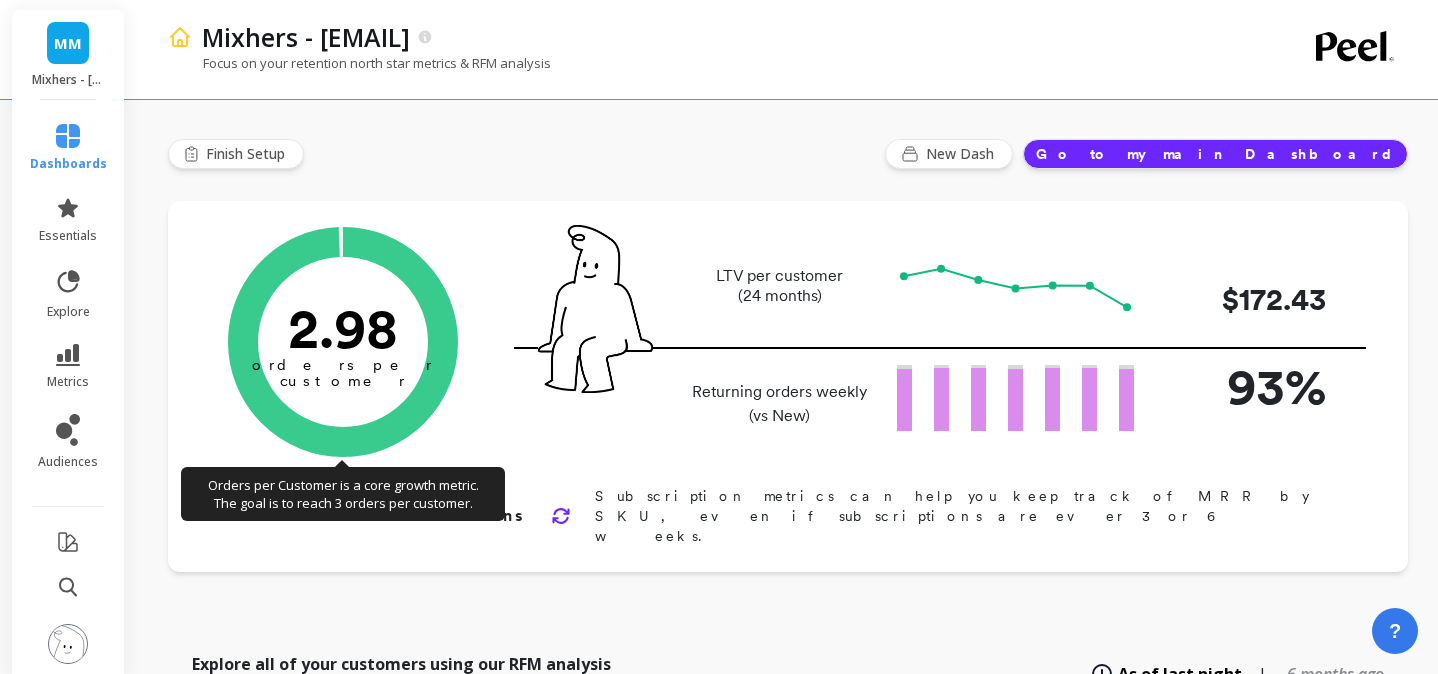 scroll, scrollTop: 0, scrollLeft: 0, axis: both 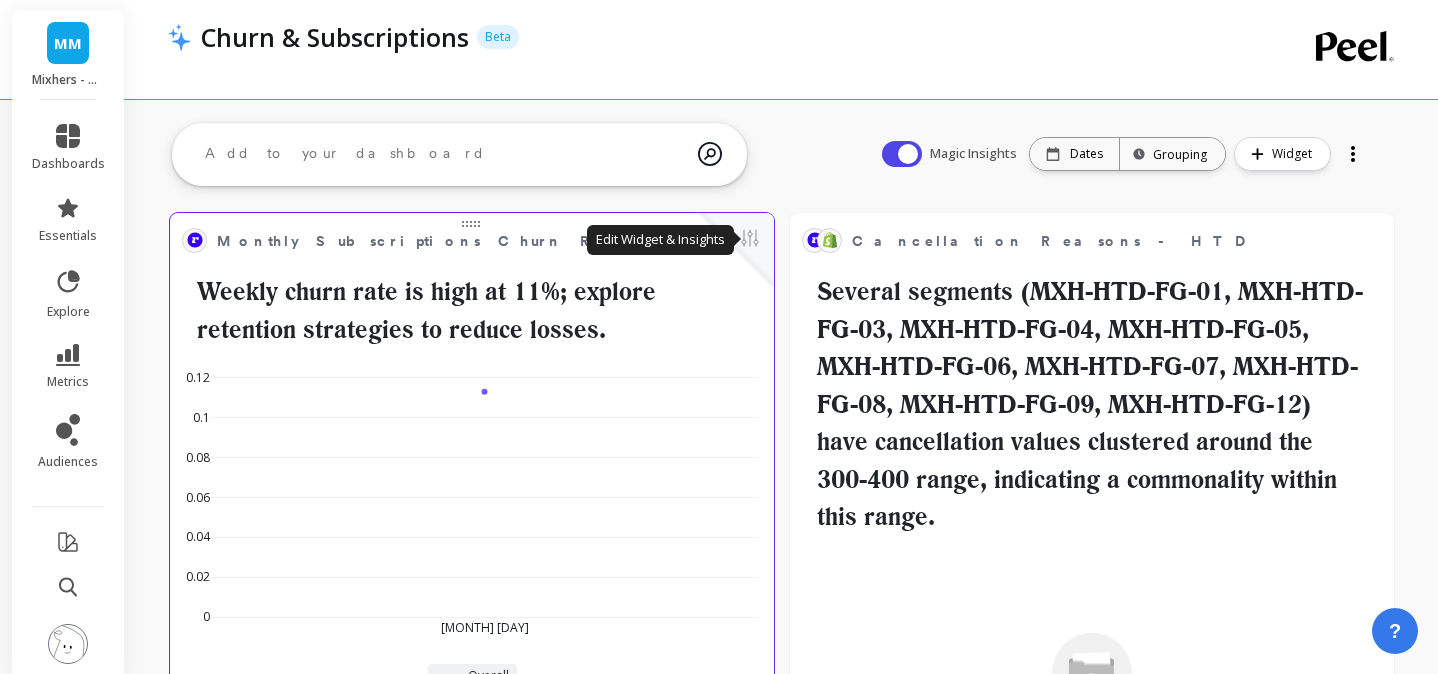 click at bounding box center [750, 240] 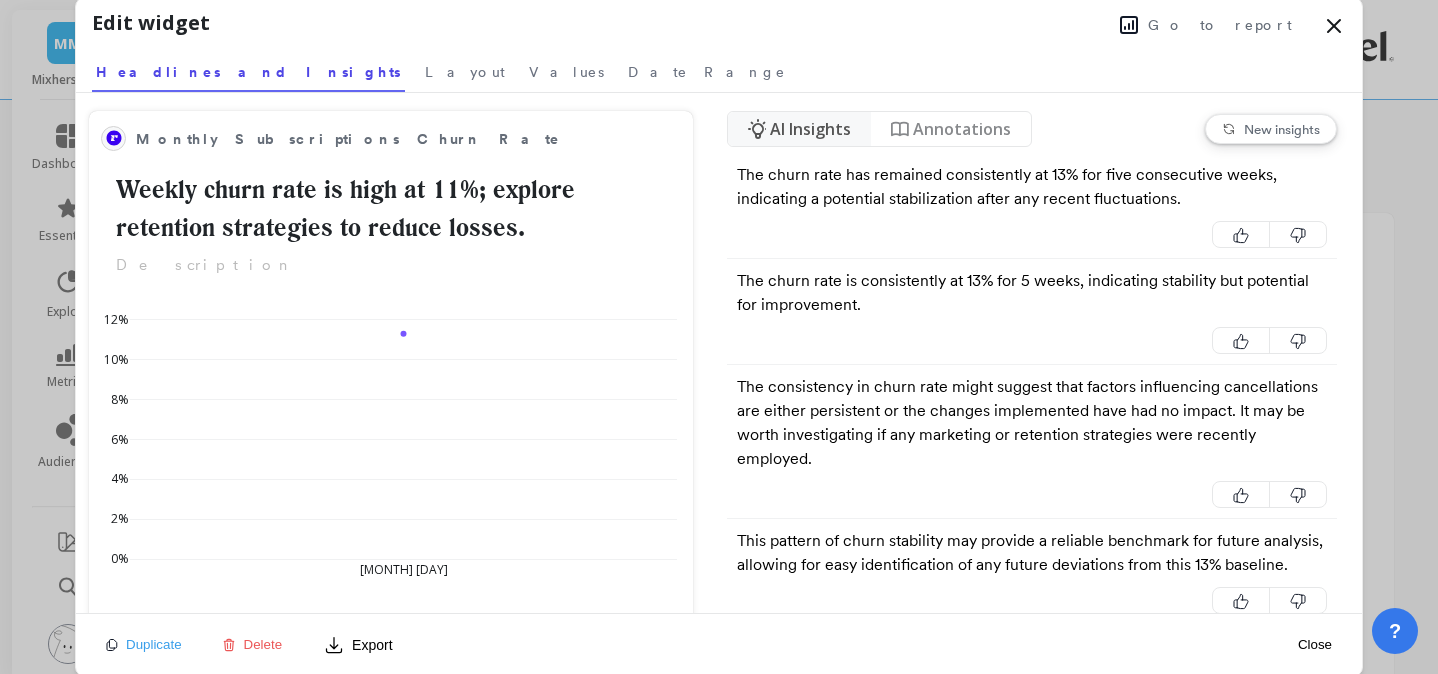 click on "Go to report" at bounding box center (1220, 25) 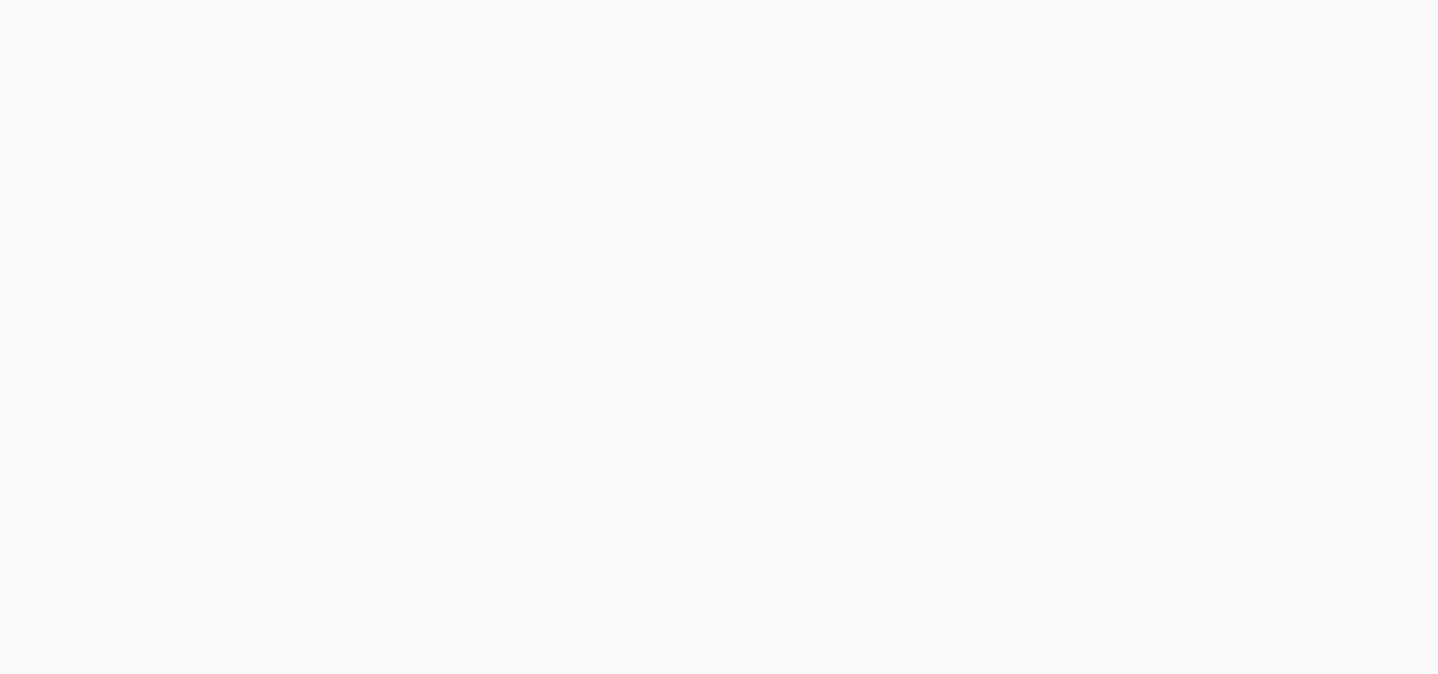 scroll, scrollTop: 0, scrollLeft: 0, axis: both 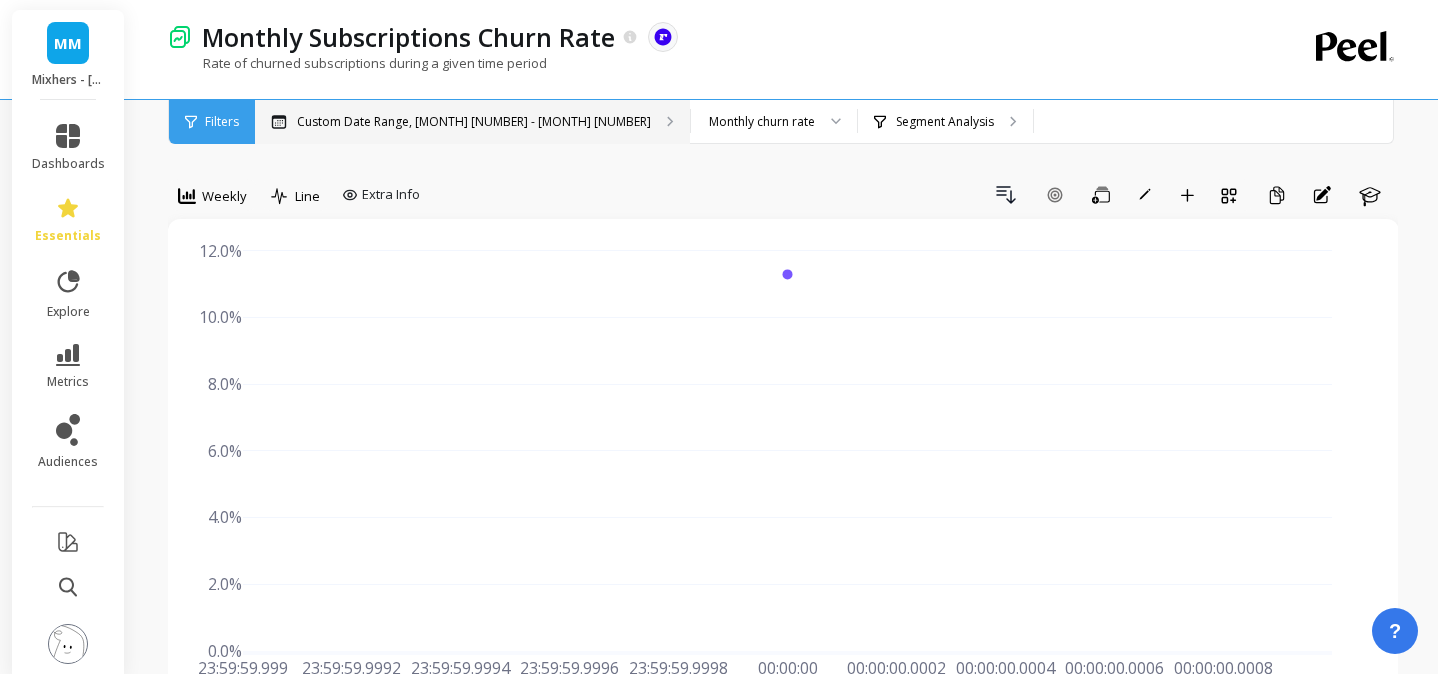 click on "Custom Date Range,  [MONTH] [NUMBER] - [MONTH] [NUMBER]" at bounding box center [474, 122] 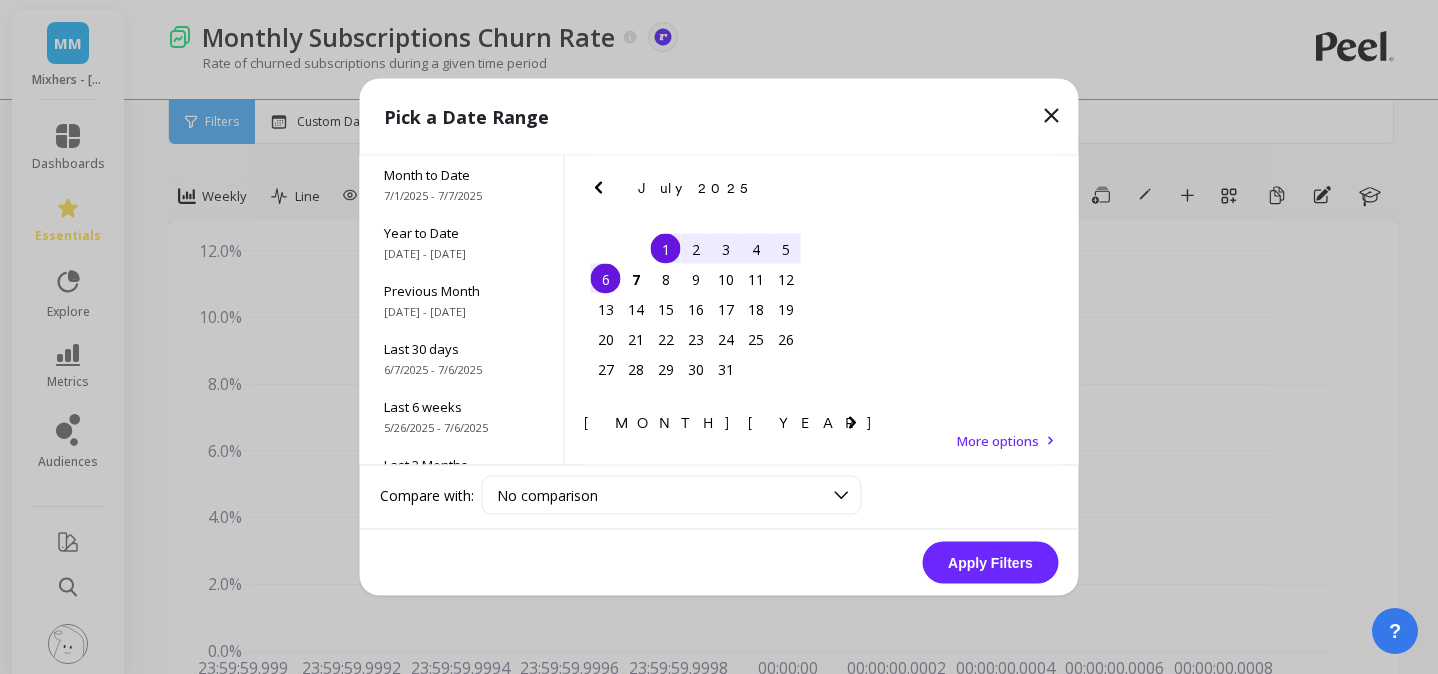 drag, startPoint x: 640, startPoint y: 213, endPoint x: 625, endPoint y: 193, distance: 25 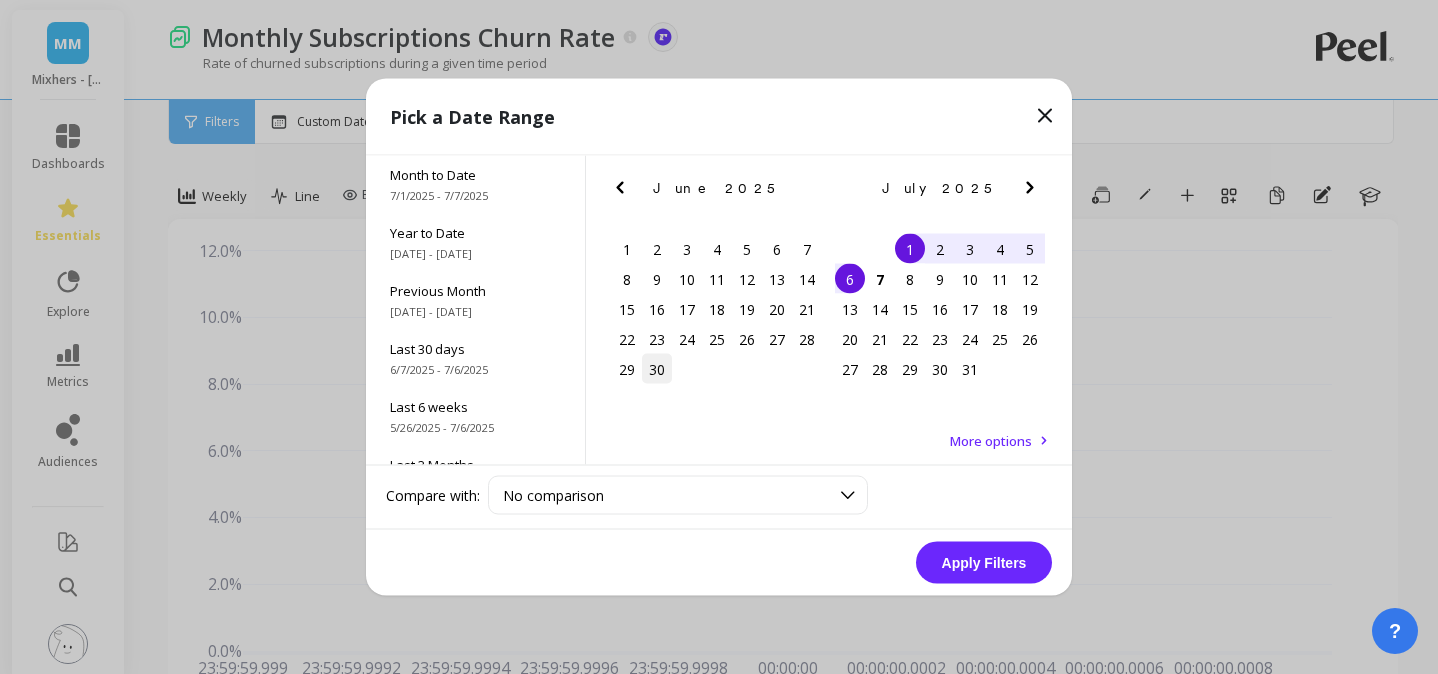 click on "30" at bounding box center (657, 369) 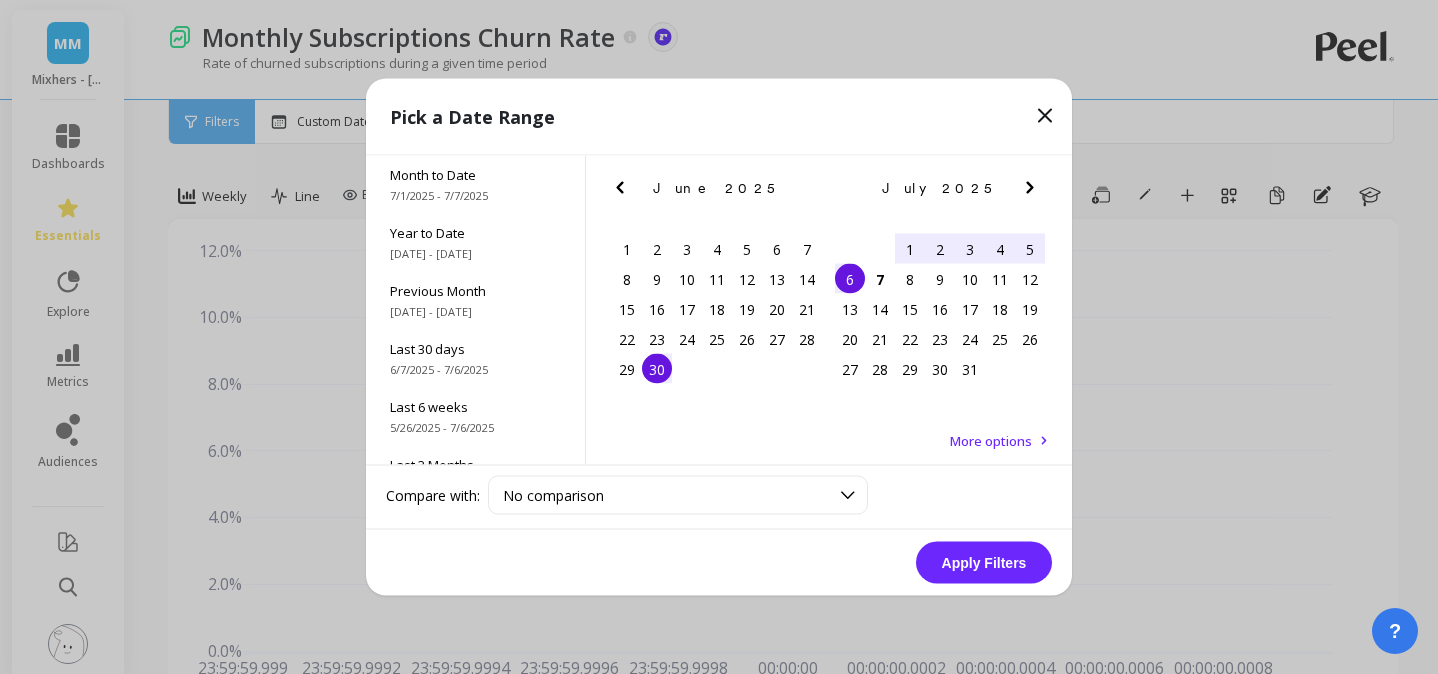 click on "6" at bounding box center (850, 279) 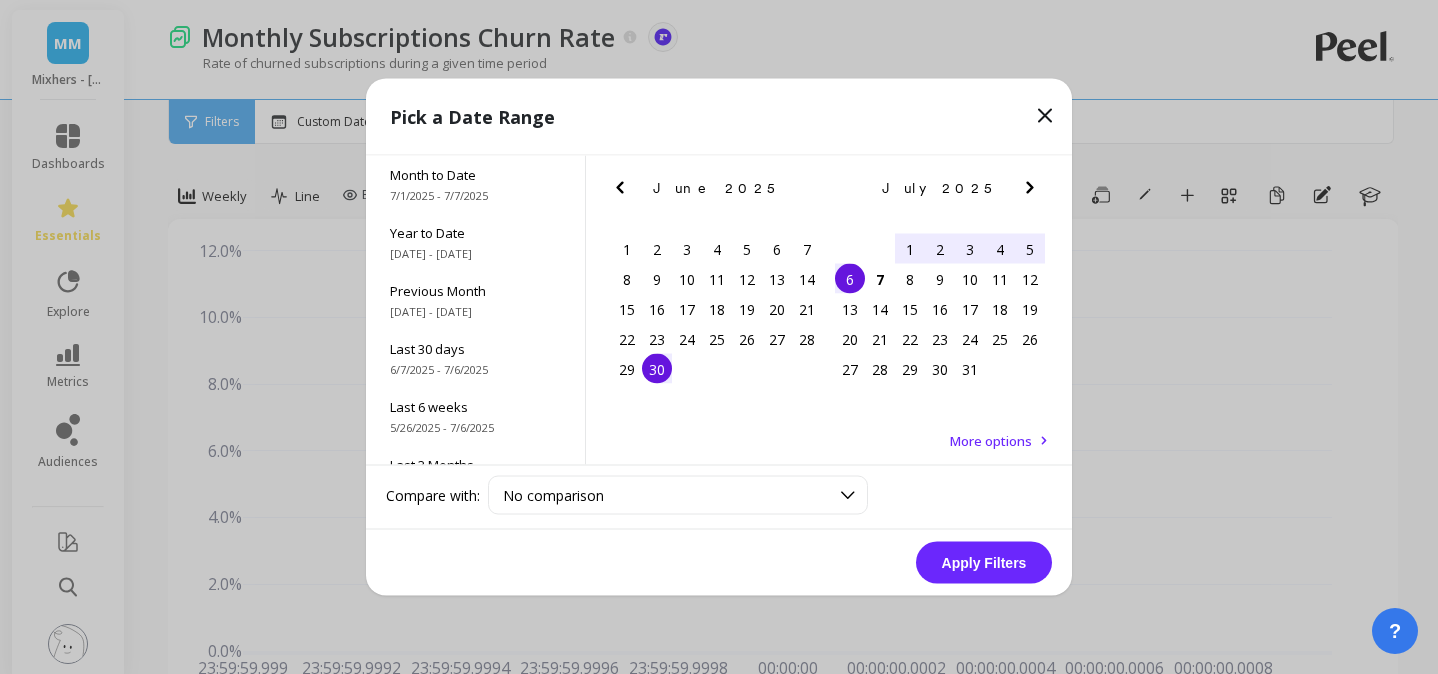 click on "Apply Filters" at bounding box center (984, 563) 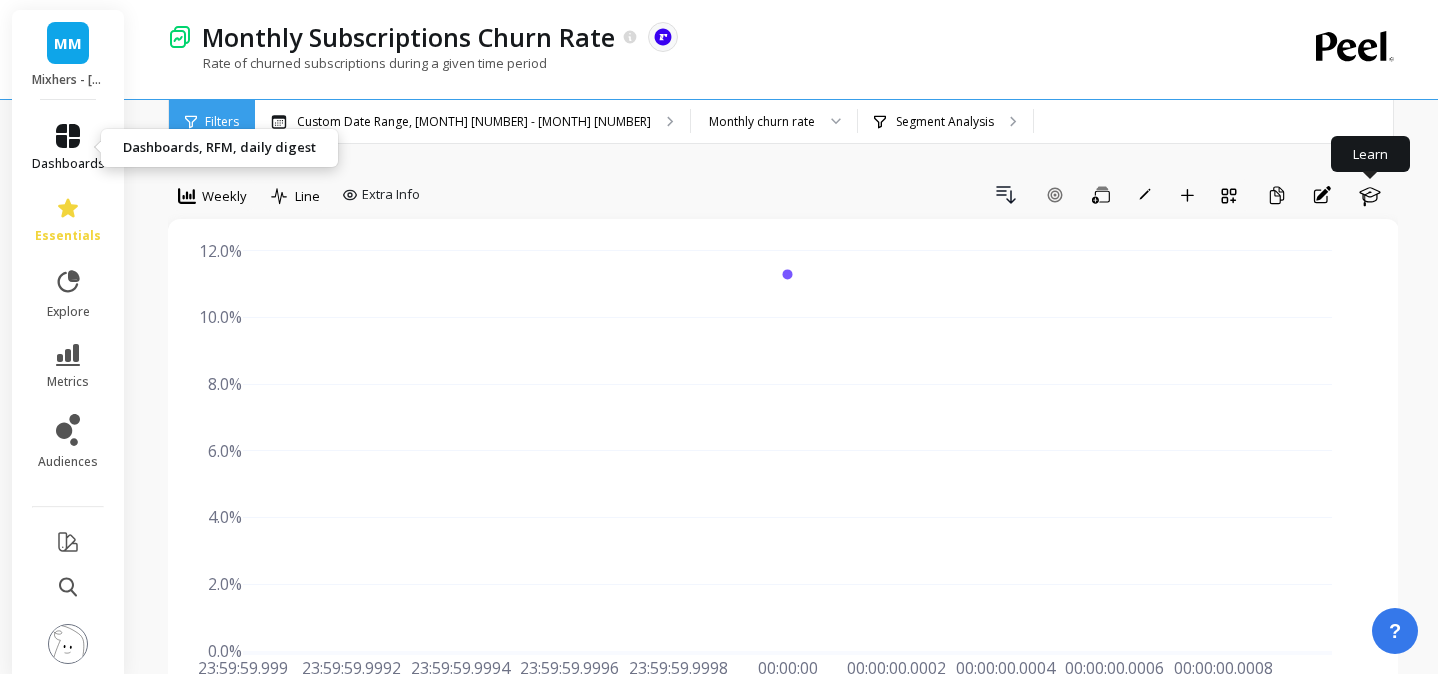 click at bounding box center (68, 136) 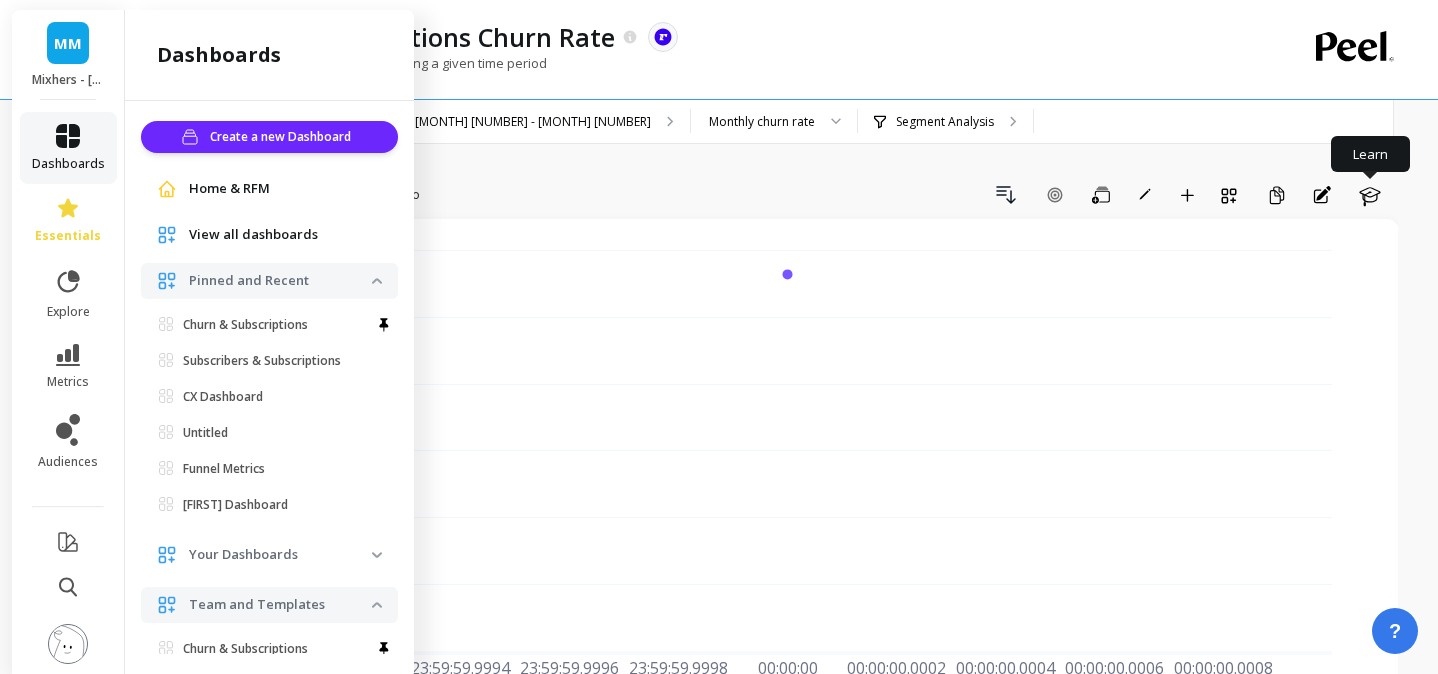 scroll, scrollTop: 20, scrollLeft: 0, axis: vertical 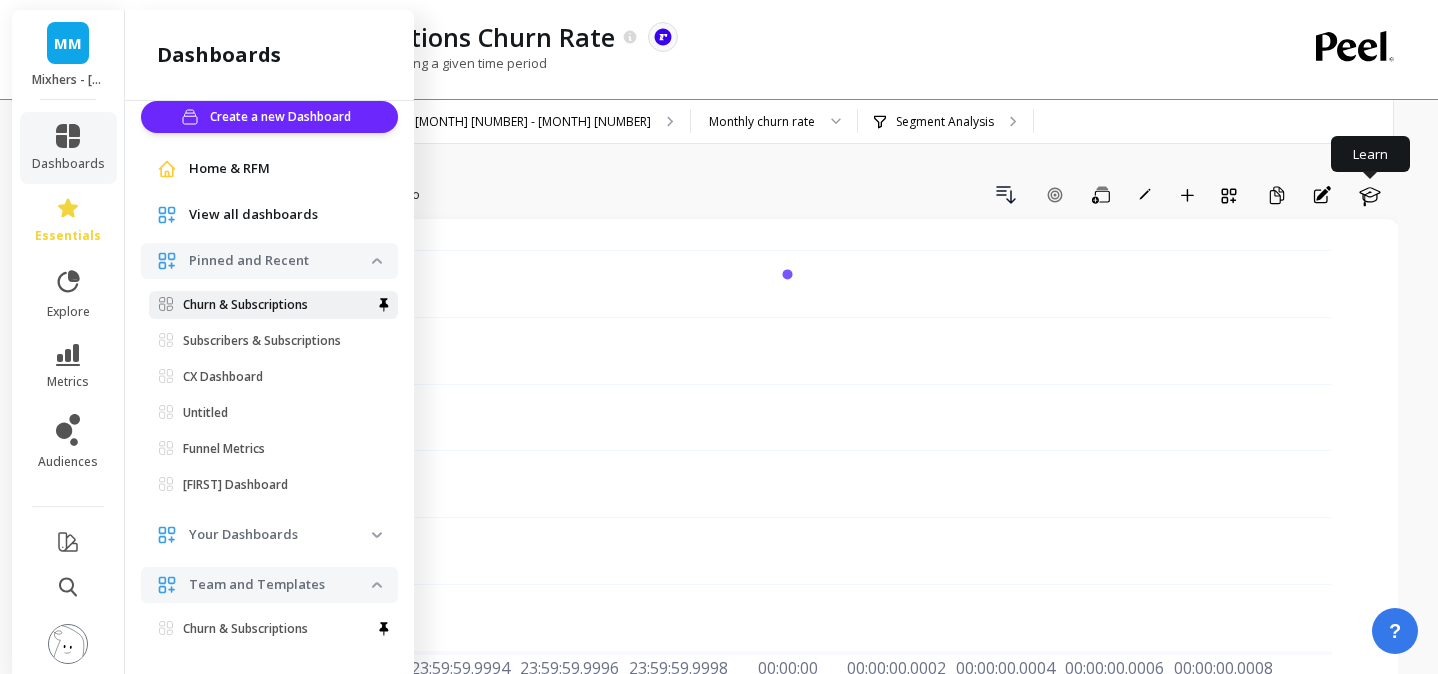 click on "Churn & Subscriptions" at bounding box center [245, 305] 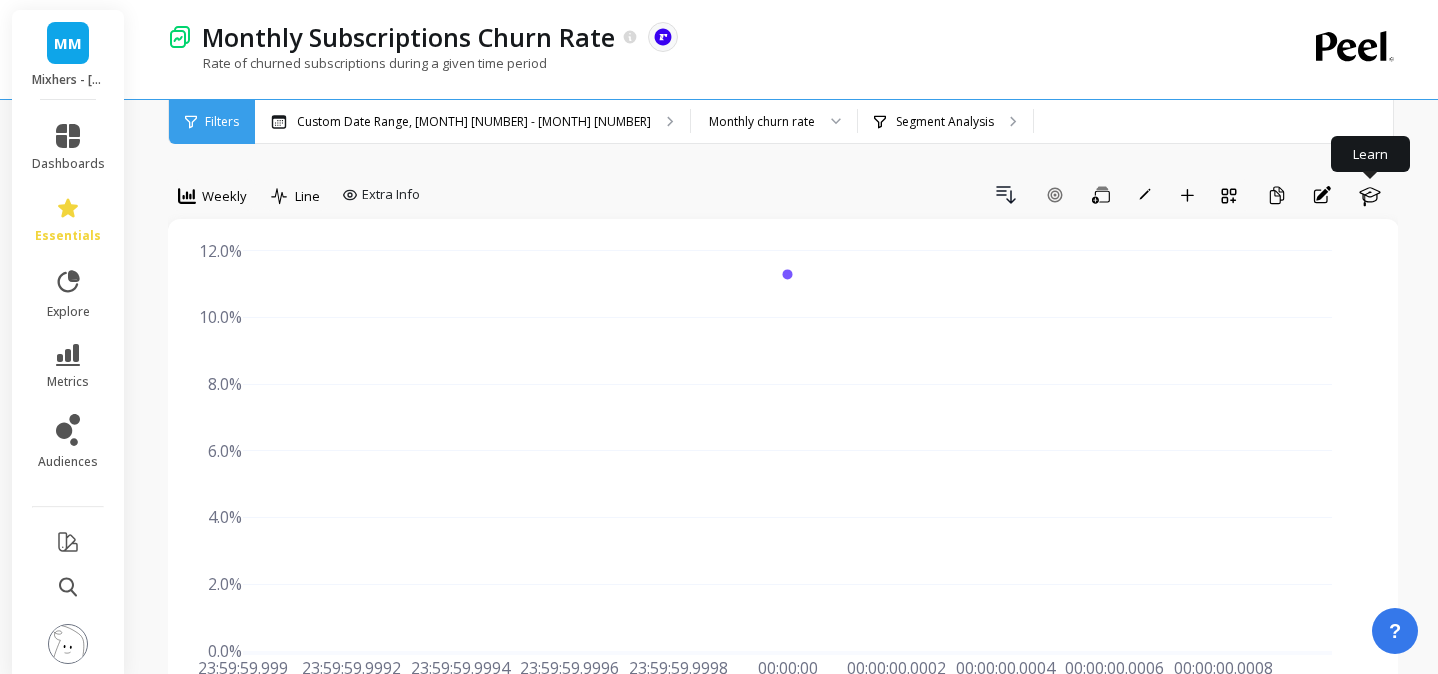 scroll, scrollTop: 0, scrollLeft: 0, axis: both 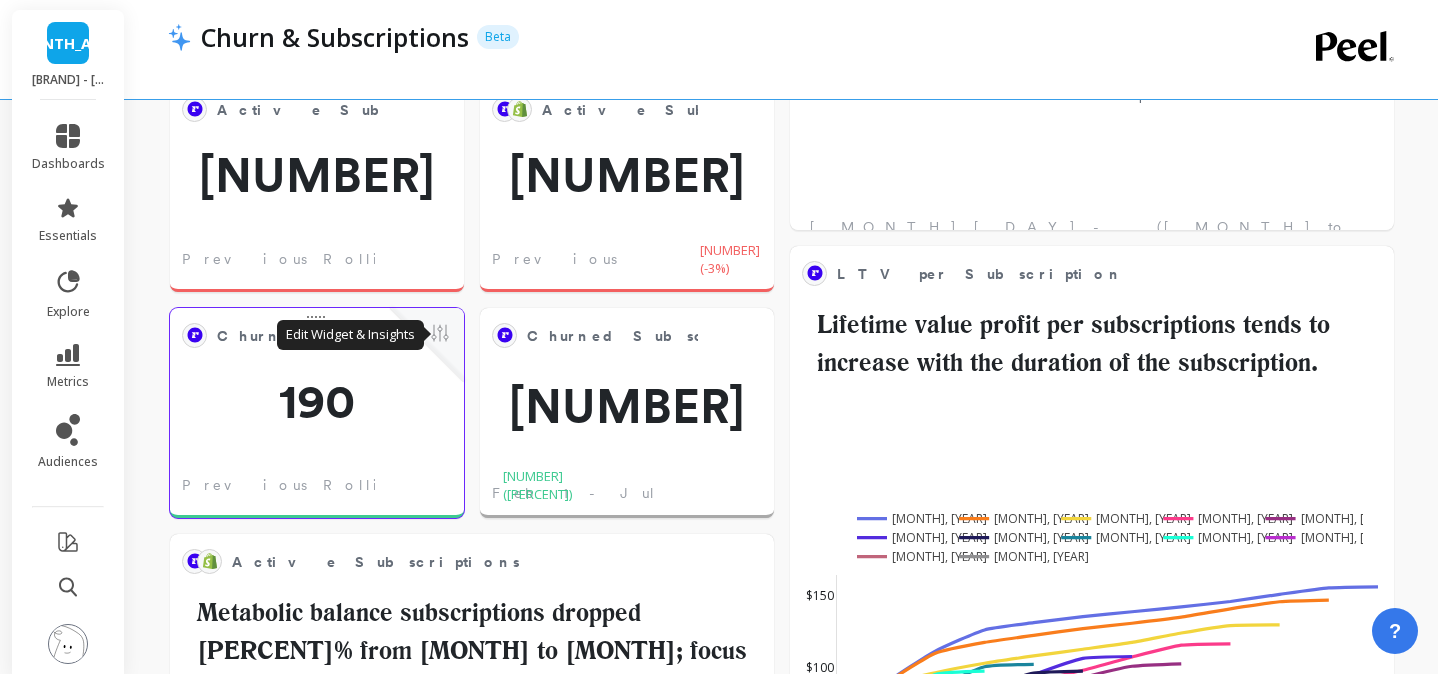 click at bounding box center [440, 335] 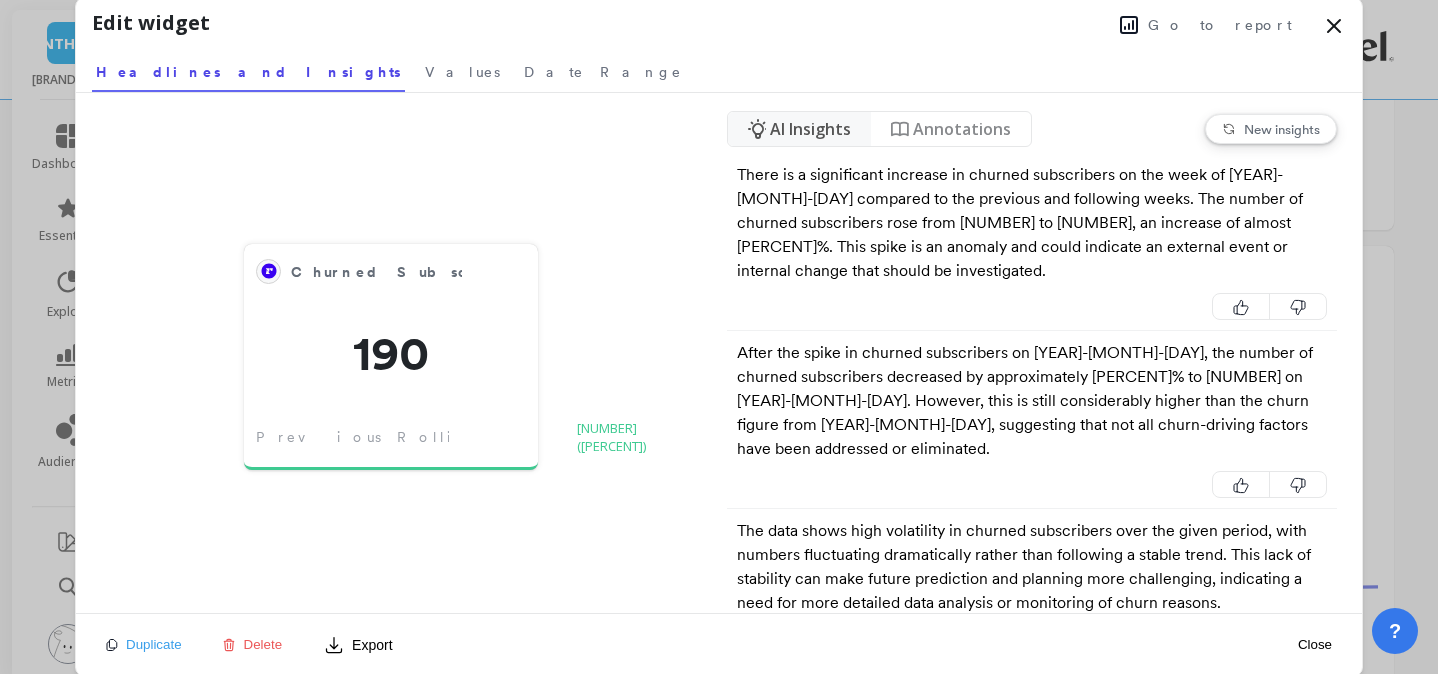 click at bounding box center [1129, 25] 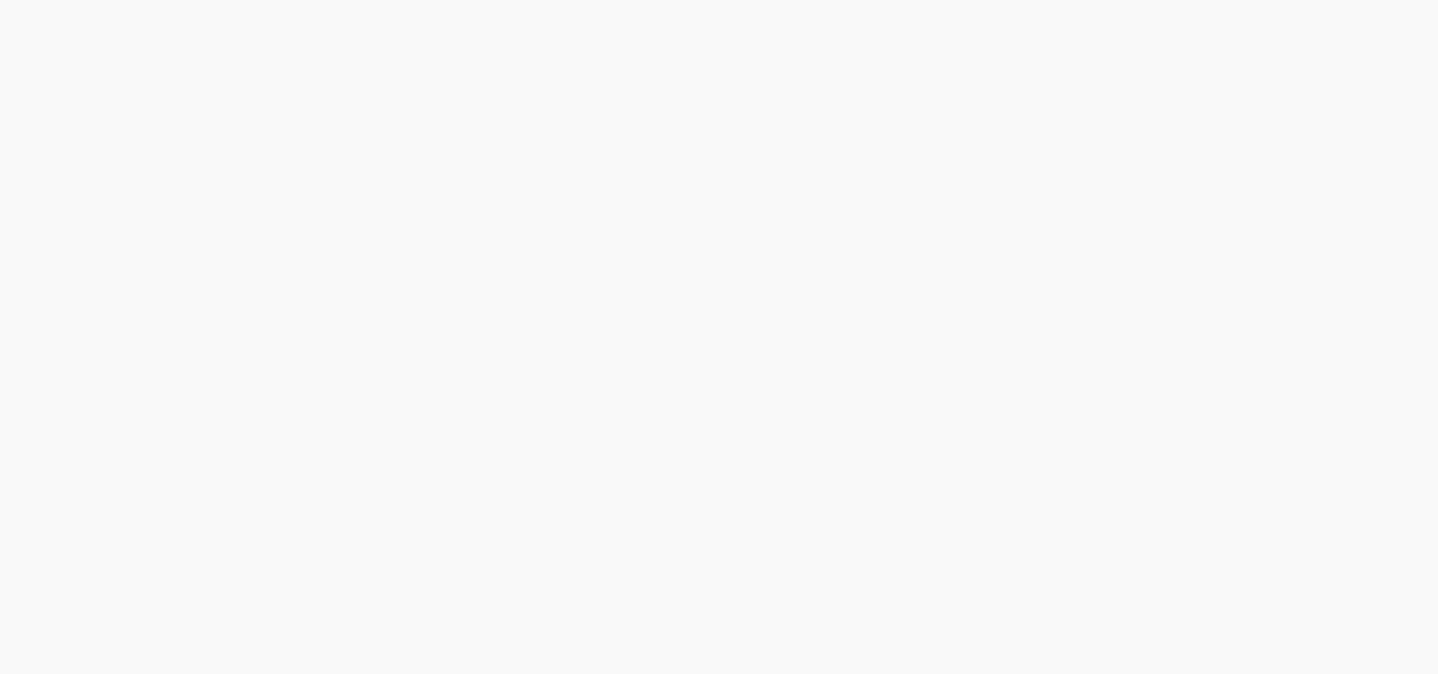 scroll, scrollTop: 0, scrollLeft: 0, axis: both 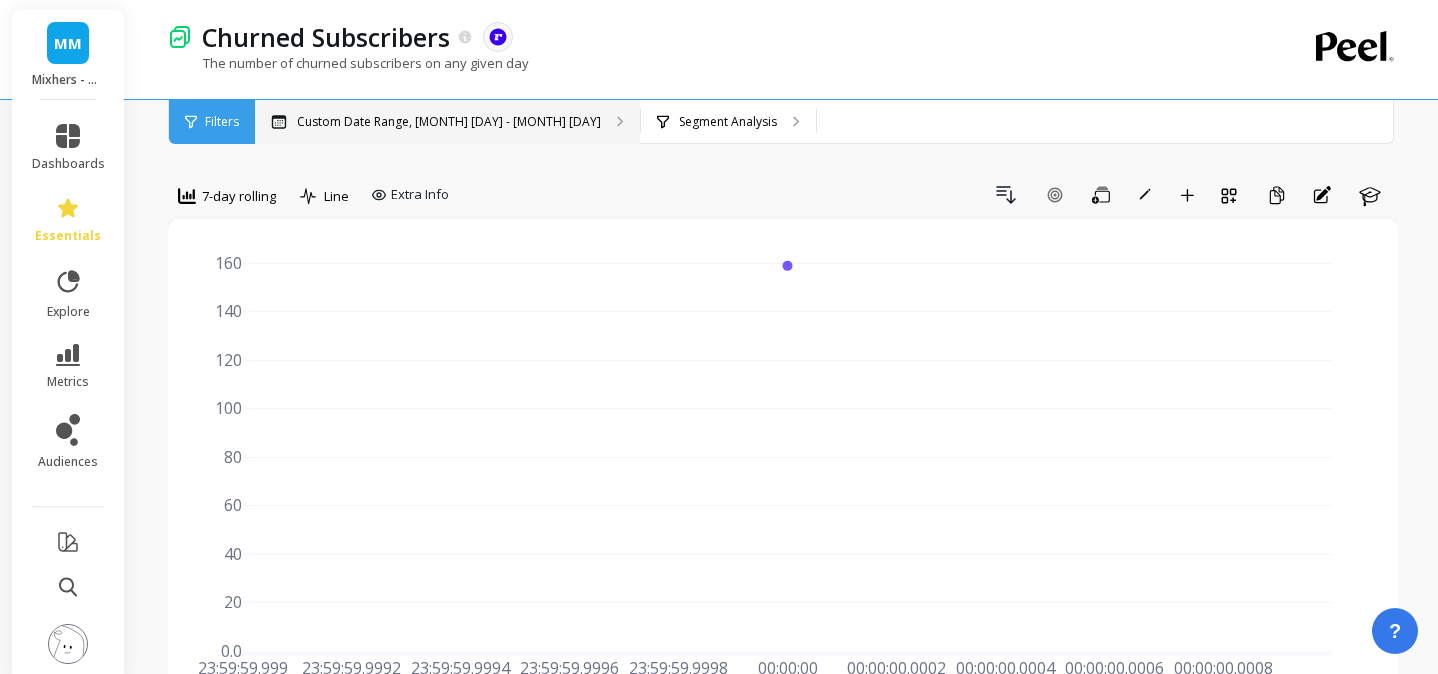 click on "Custom Date Range, [MONTH] [DAY] - [MONTH] [DAY]" at bounding box center [449, 122] 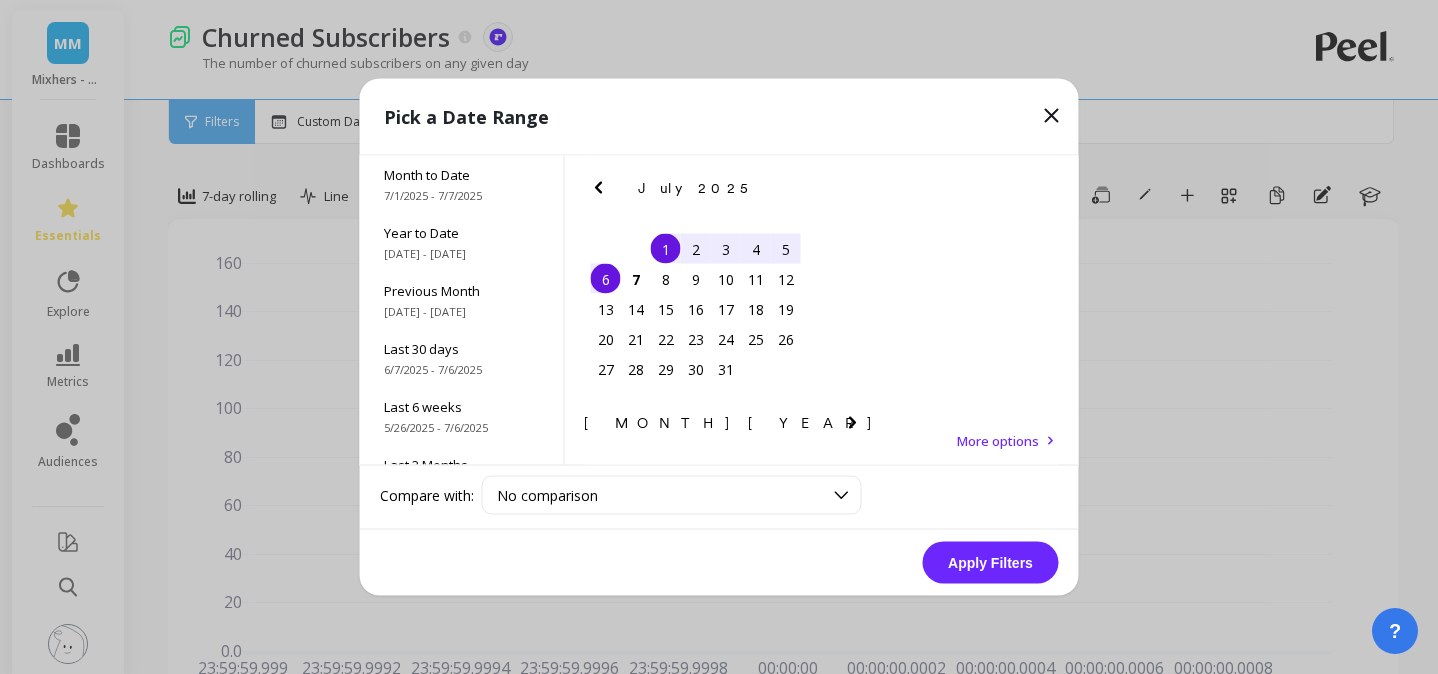 click at bounding box center (598, 188) 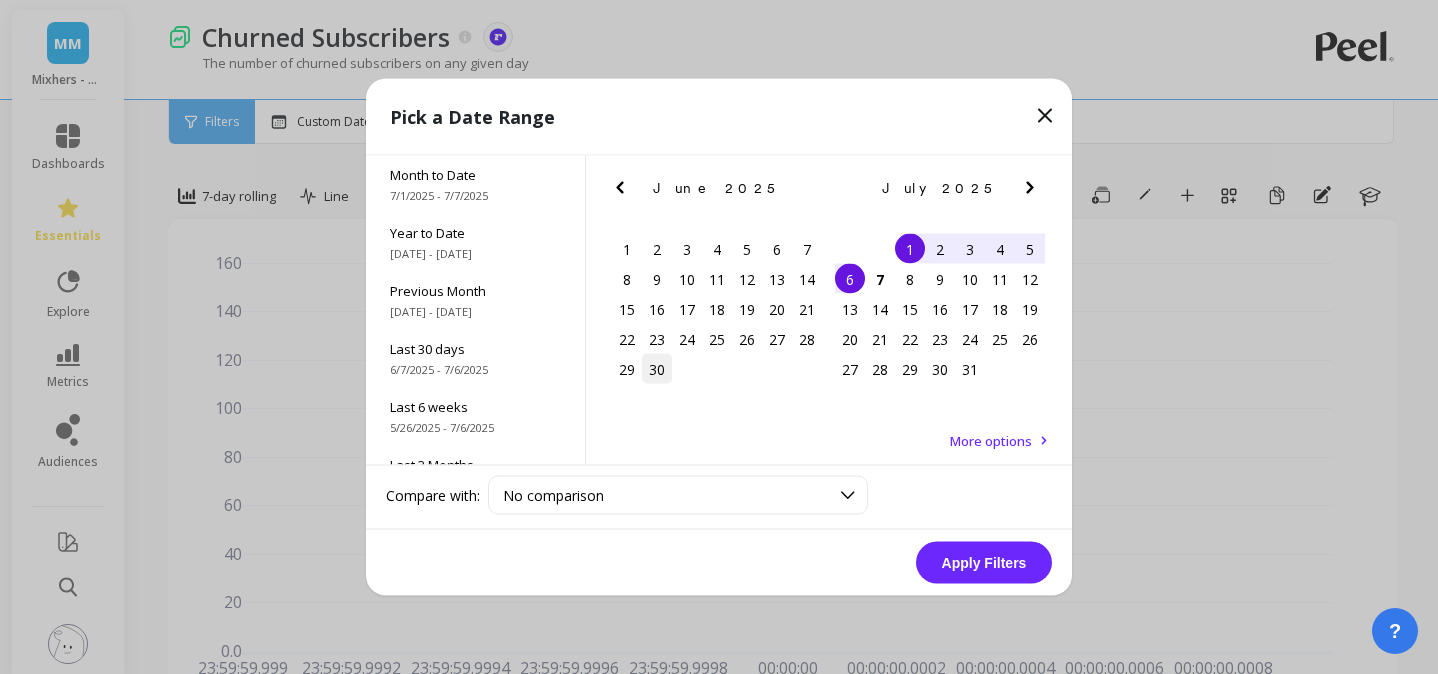 click on "30" at bounding box center [657, 369] 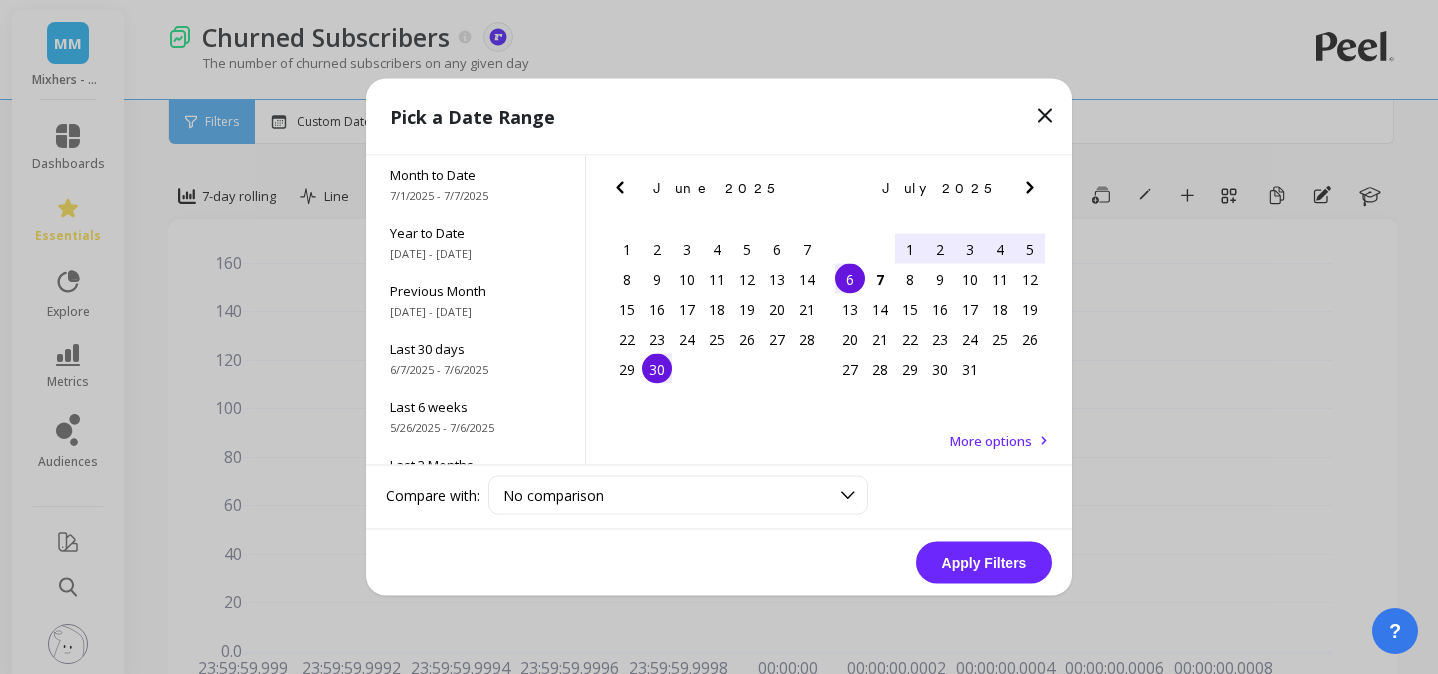 click on "6" at bounding box center [850, 279] 